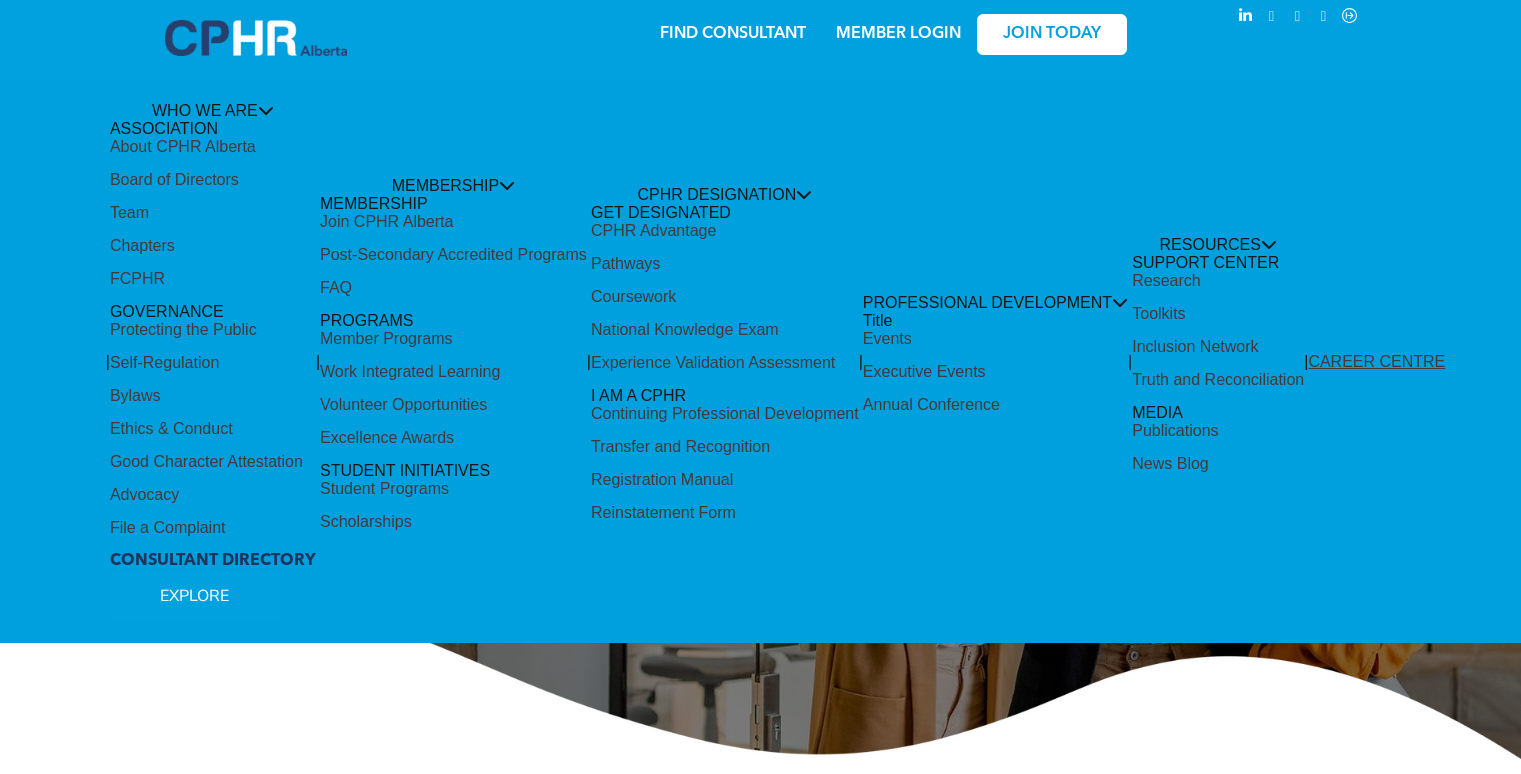 scroll, scrollTop: 0, scrollLeft: 0, axis: both 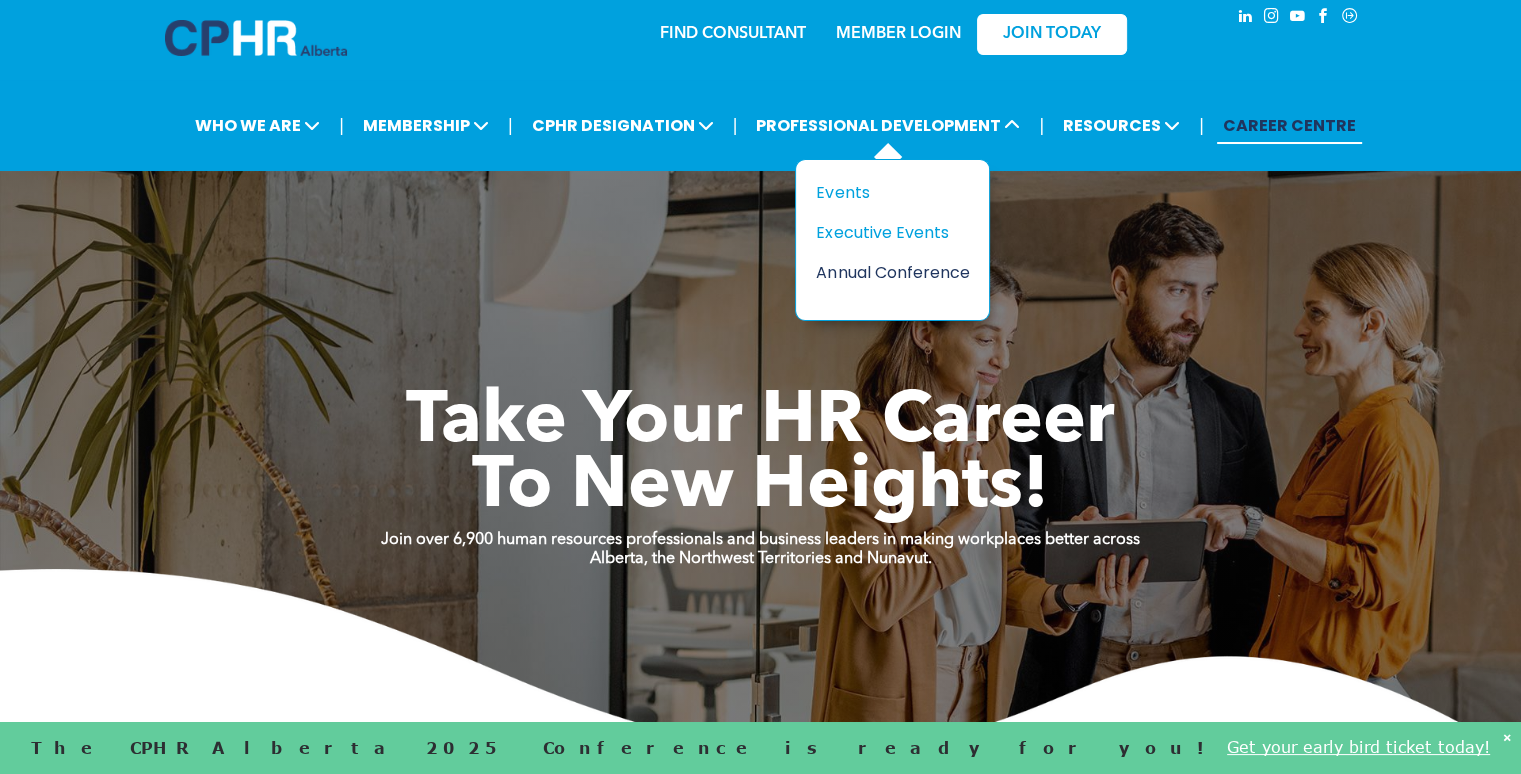 click on "Annual Conference" at bounding box center (885, 272) 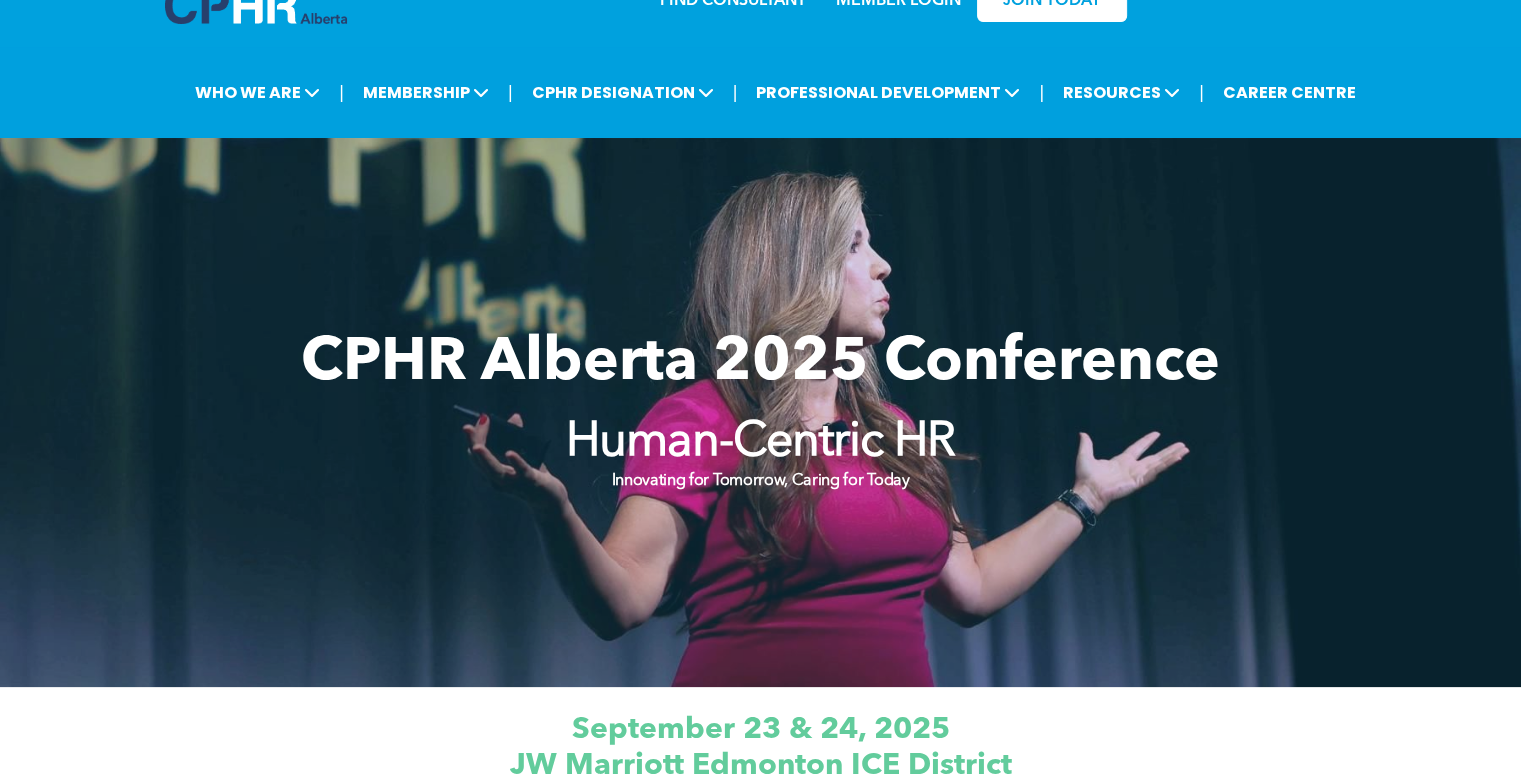 scroll, scrollTop: 0, scrollLeft: 0, axis: both 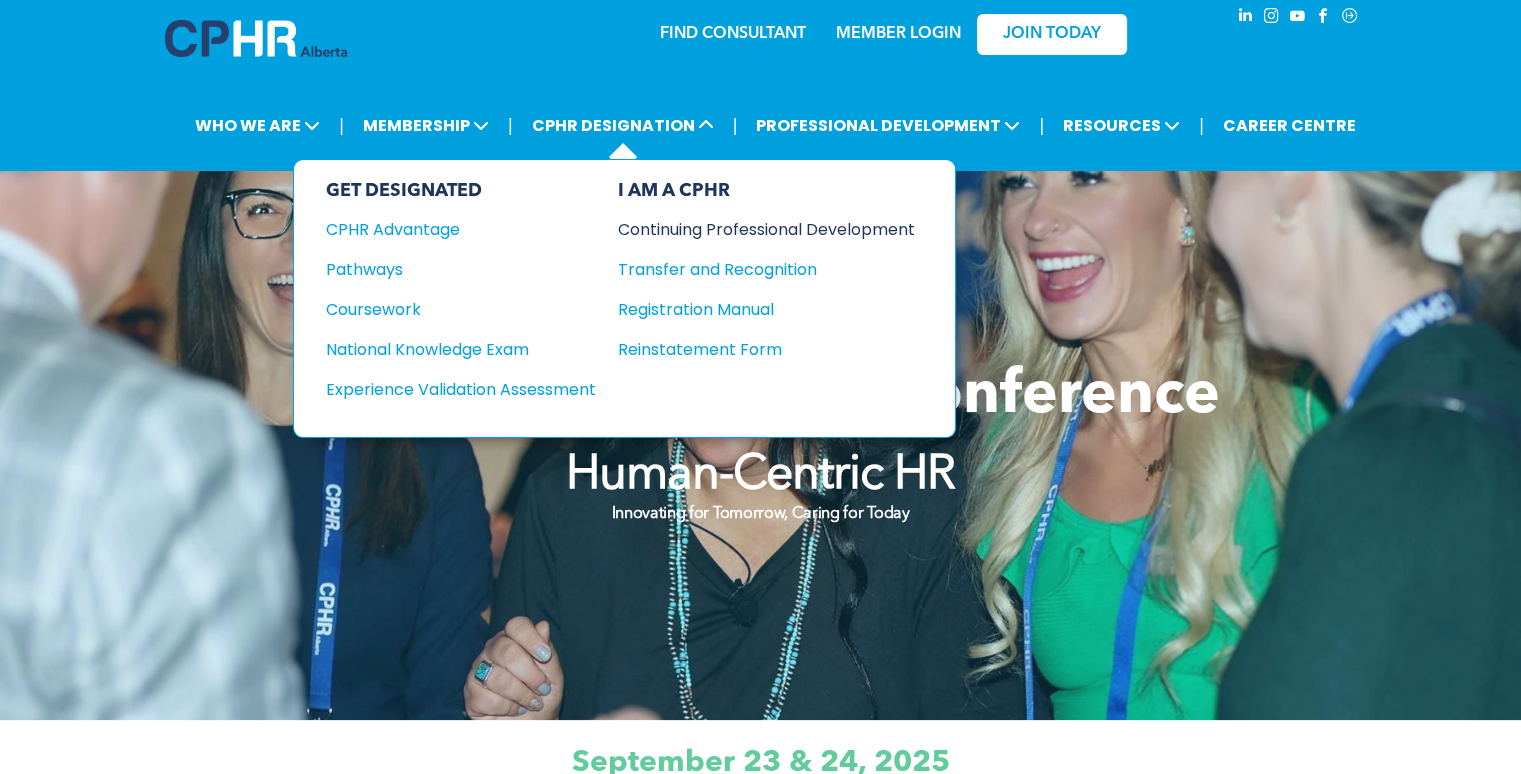 click on "Continuing Professional Development" at bounding box center [751, 229] 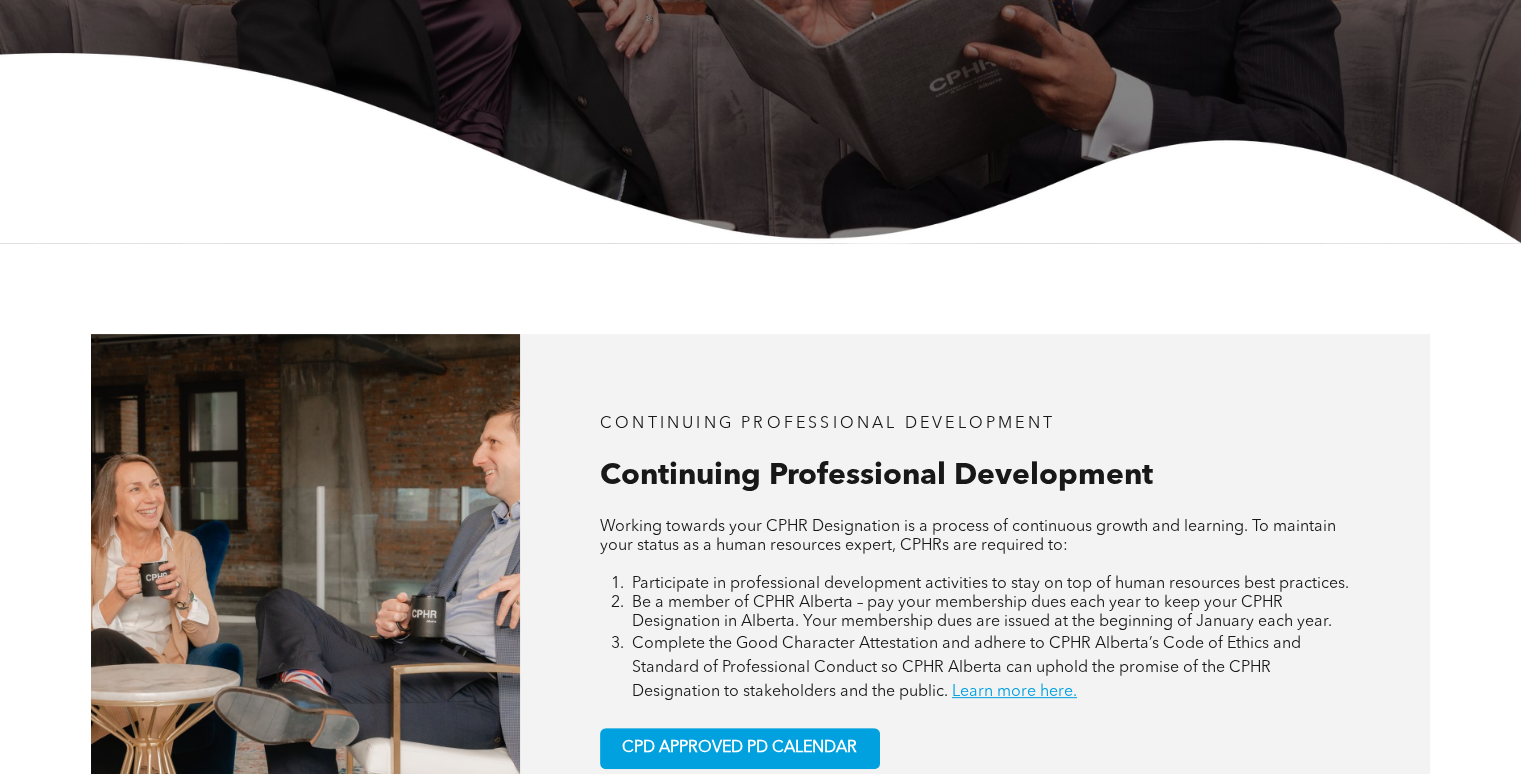 scroll, scrollTop: 700, scrollLeft: 0, axis: vertical 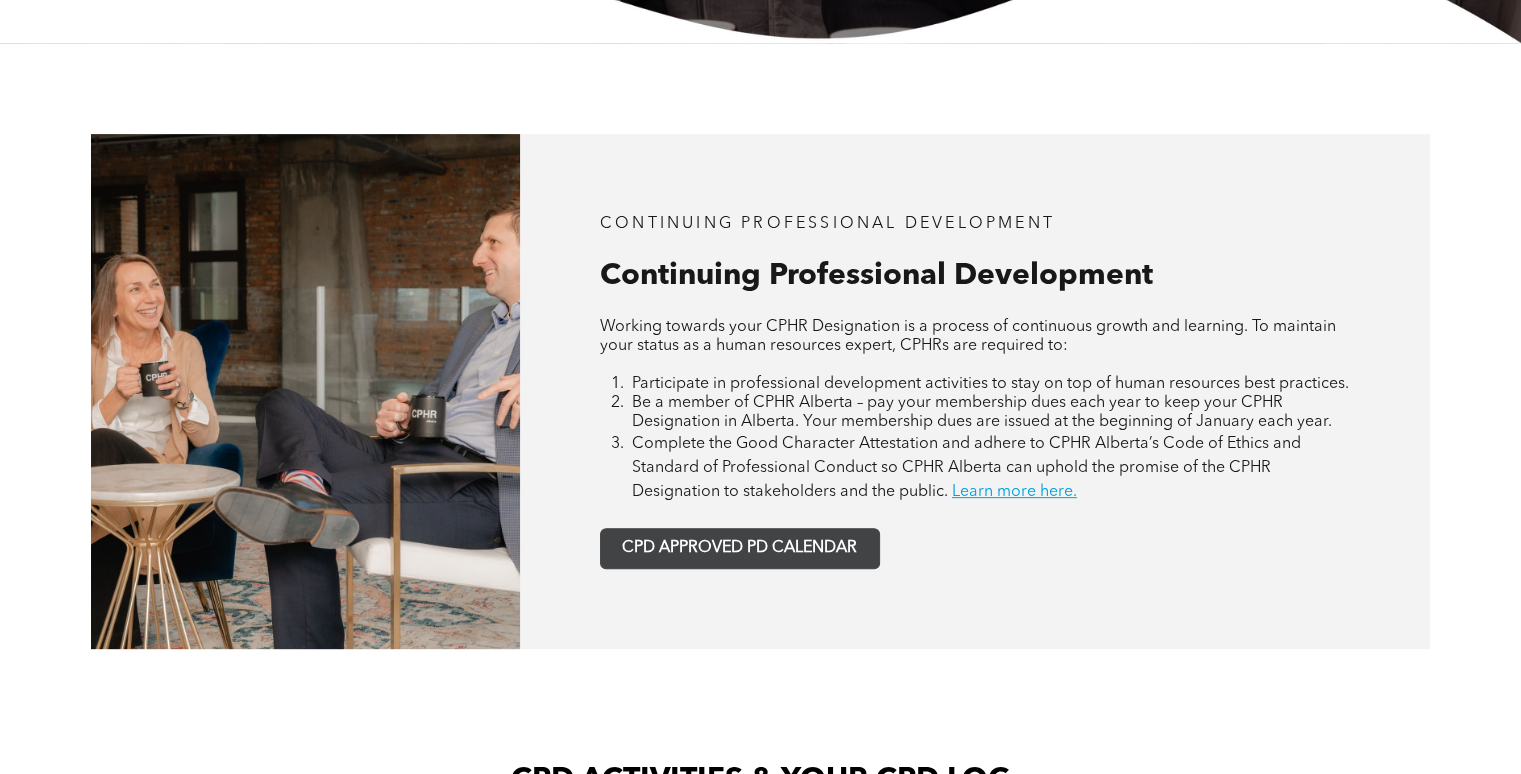 click on "CPD APPROVED PD CALENDAR" at bounding box center [740, 548] 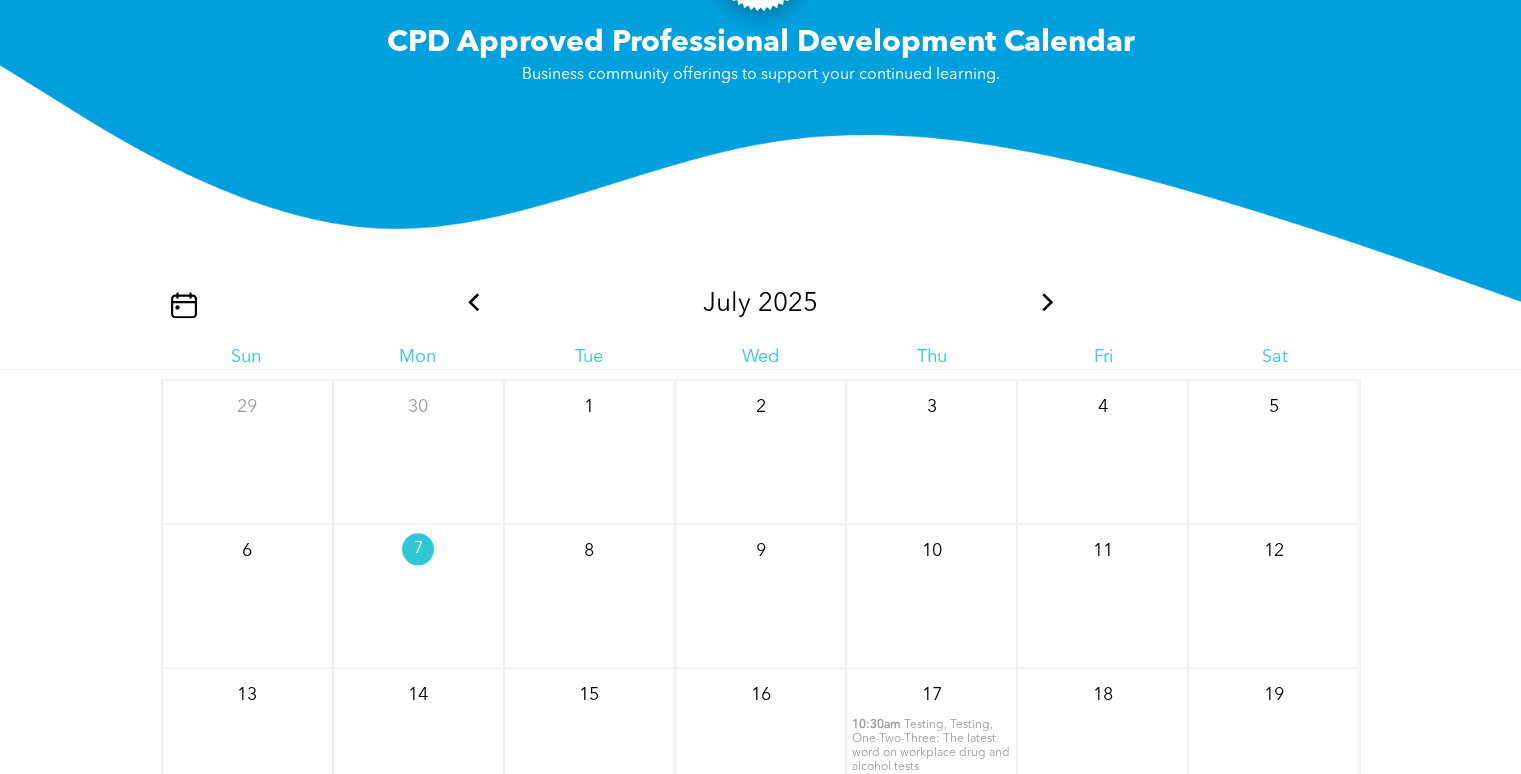 scroll, scrollTop: 2374, scrollLeft: 0, axis: vertical 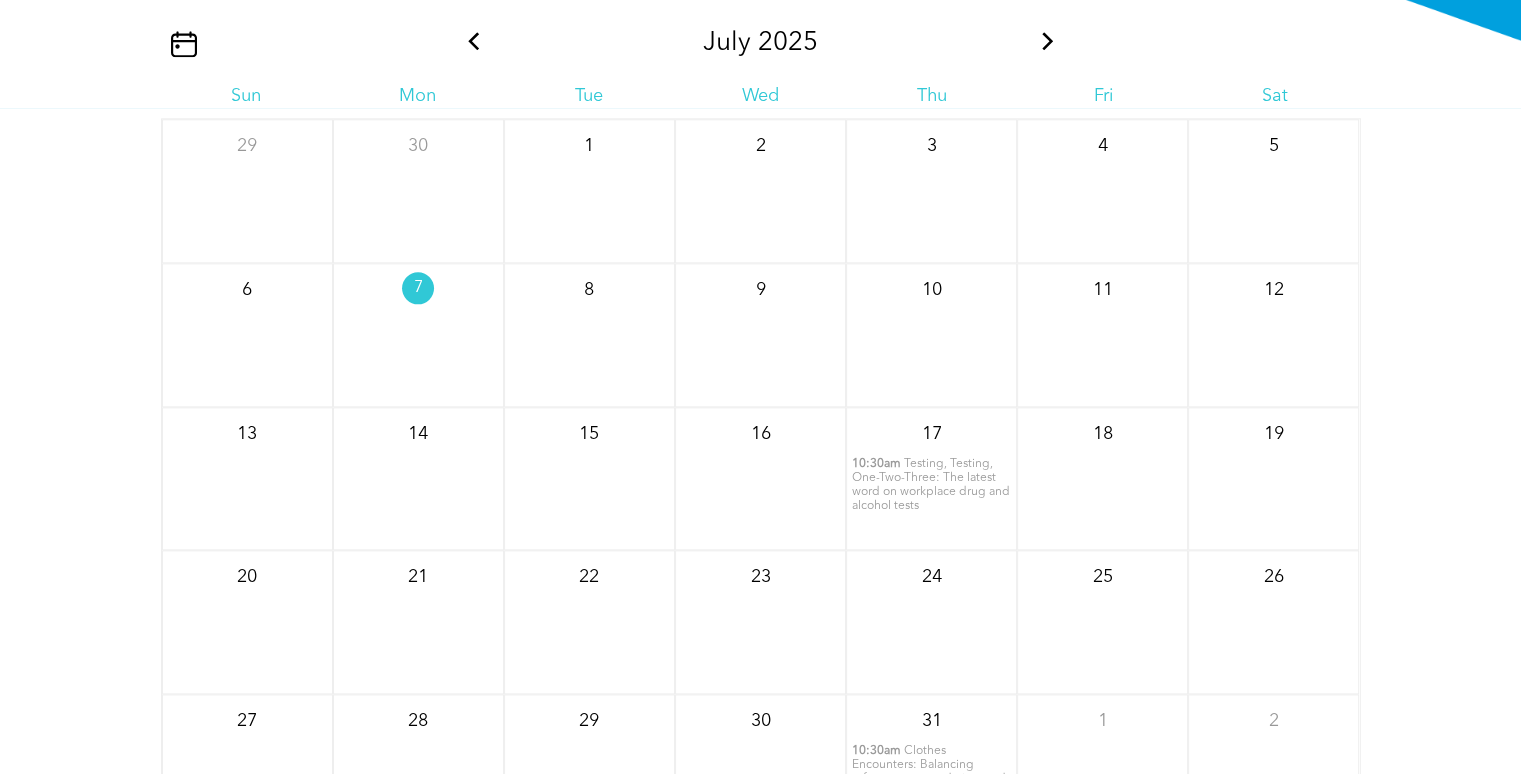 click on "Testing, Testing, One-Two-Three: The latest word on workplace drug and alcohol tests" at bounding box center (931, 485) 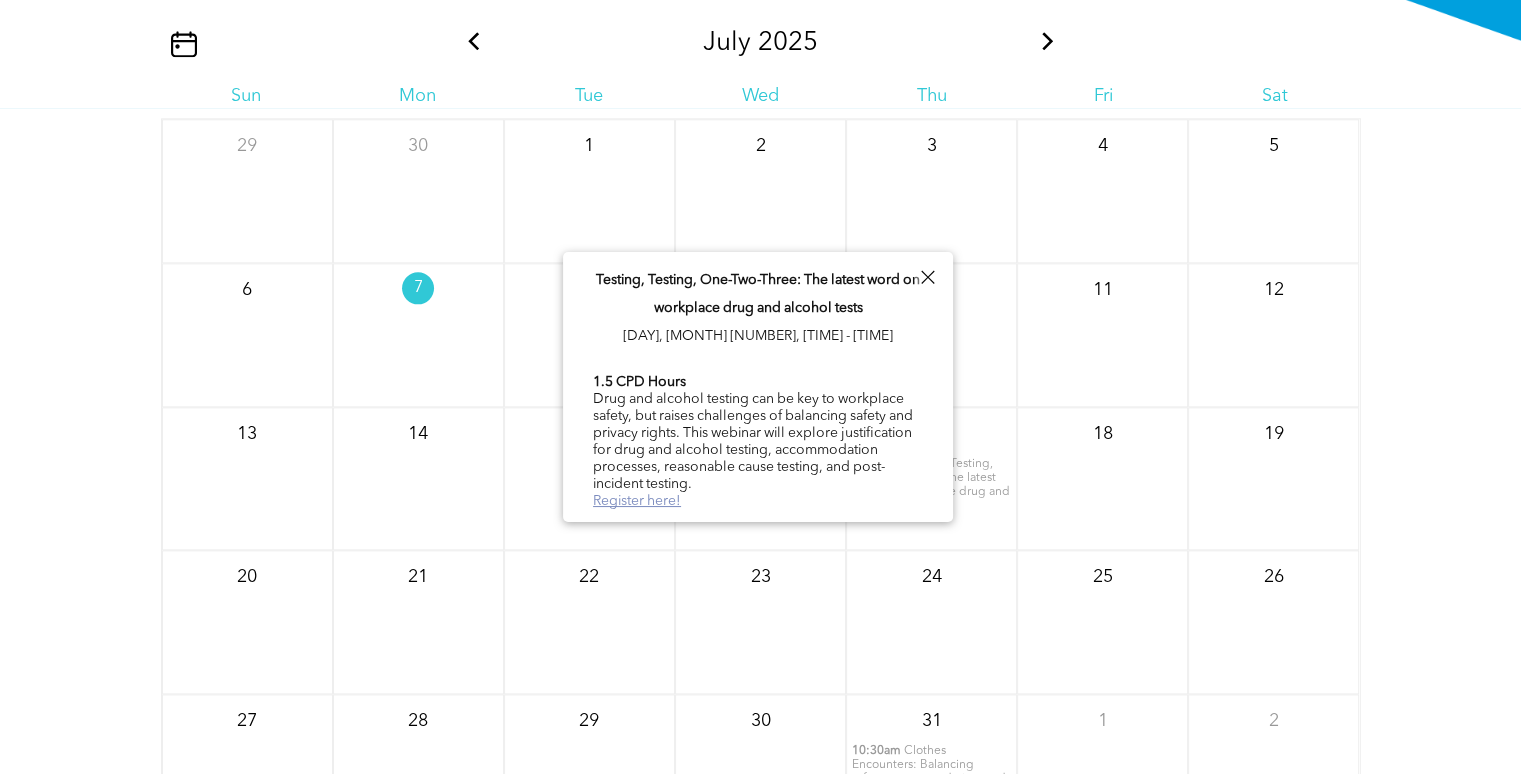 click on "Register here!" at bounding box center (637, 501) 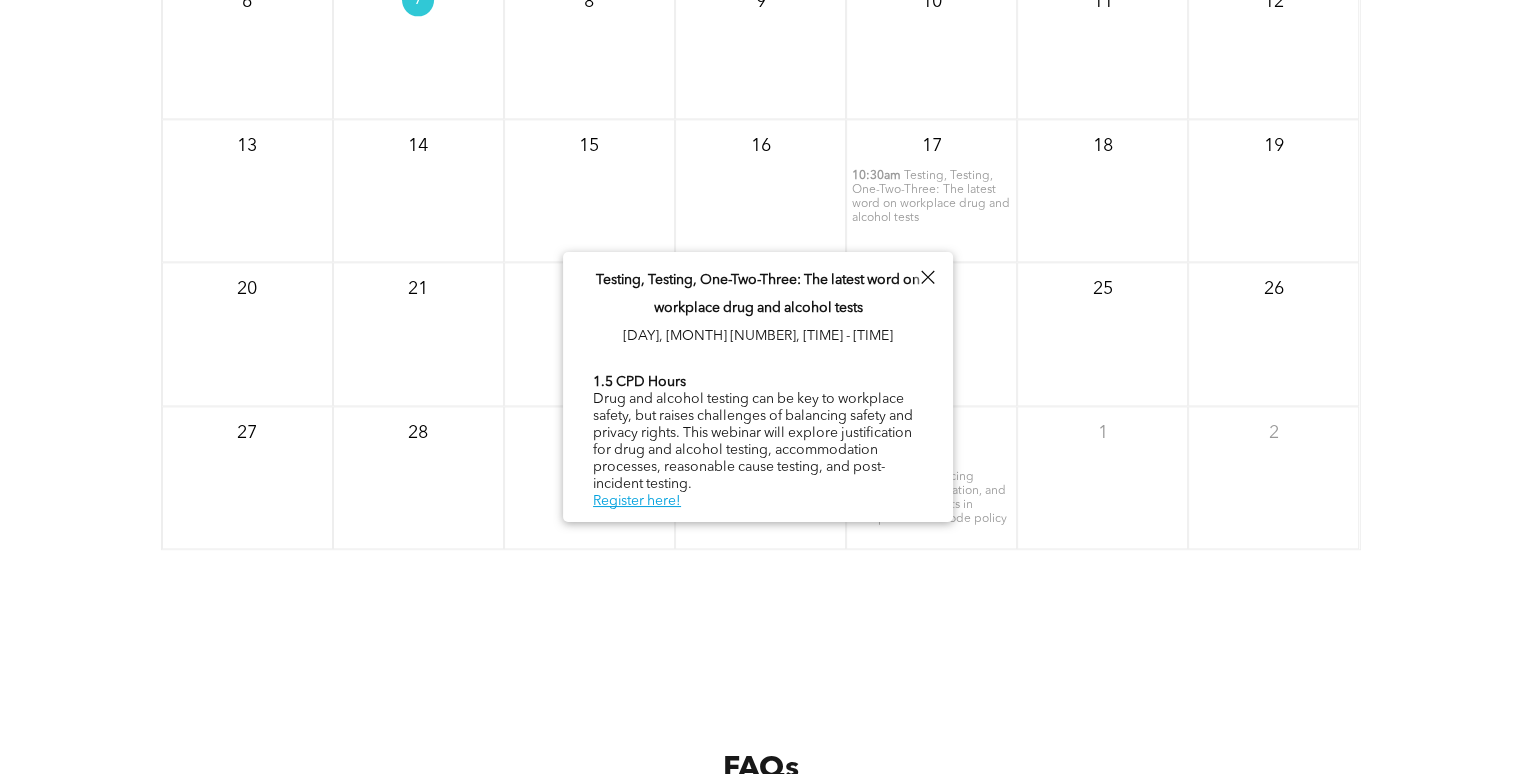 scroll, scrollTop: 2674, scrollLeft: 0, axis: vertical 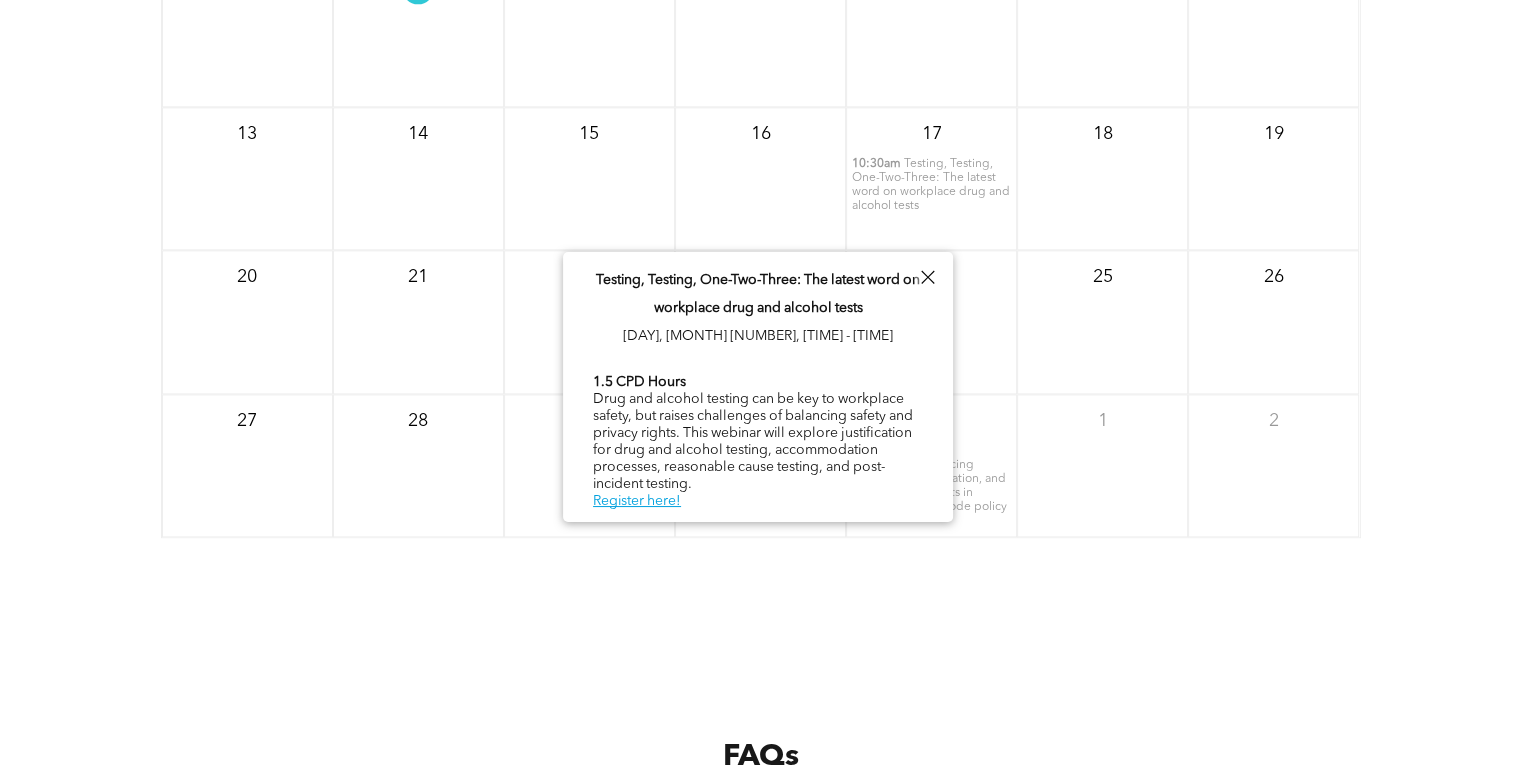 click on "Clothes Encounters: Balancing safety, accommodation, and management rights in workplace dress code policy" at bounding box center [929, 479] 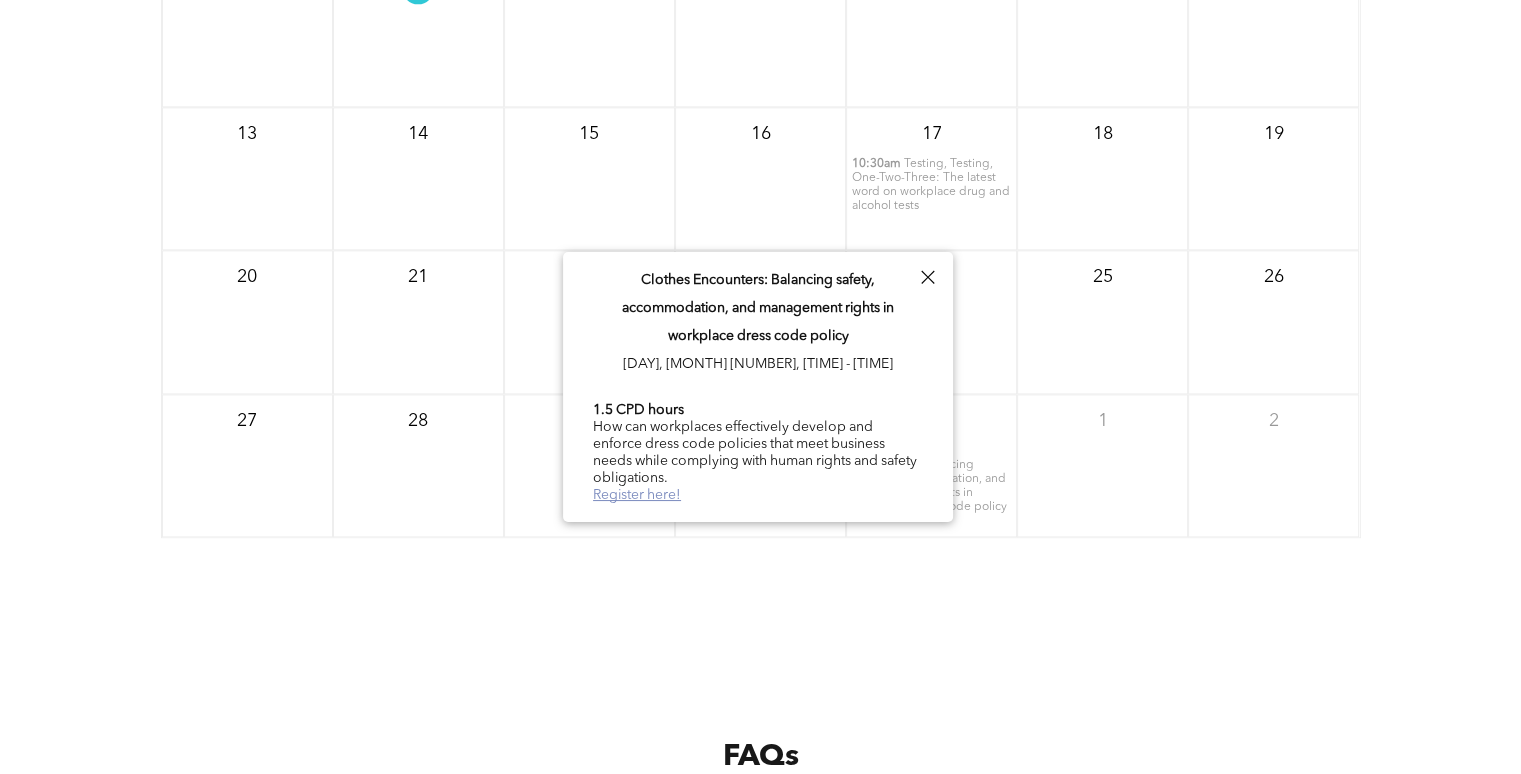 click on "Register here!" at bounding box center [637, 495] 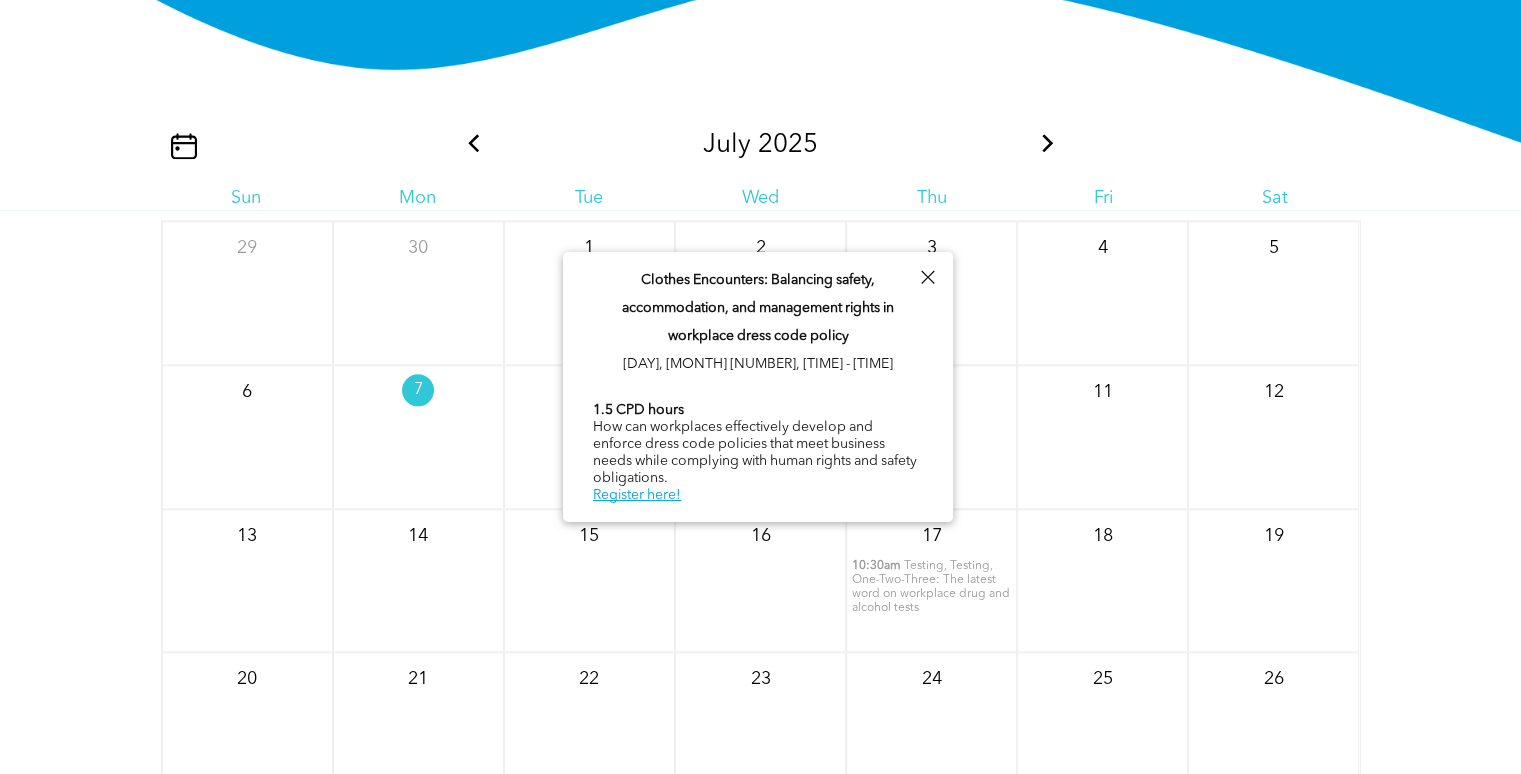 scroll, scrollTop: 2274, scrollLeft: 0, axis: vertical 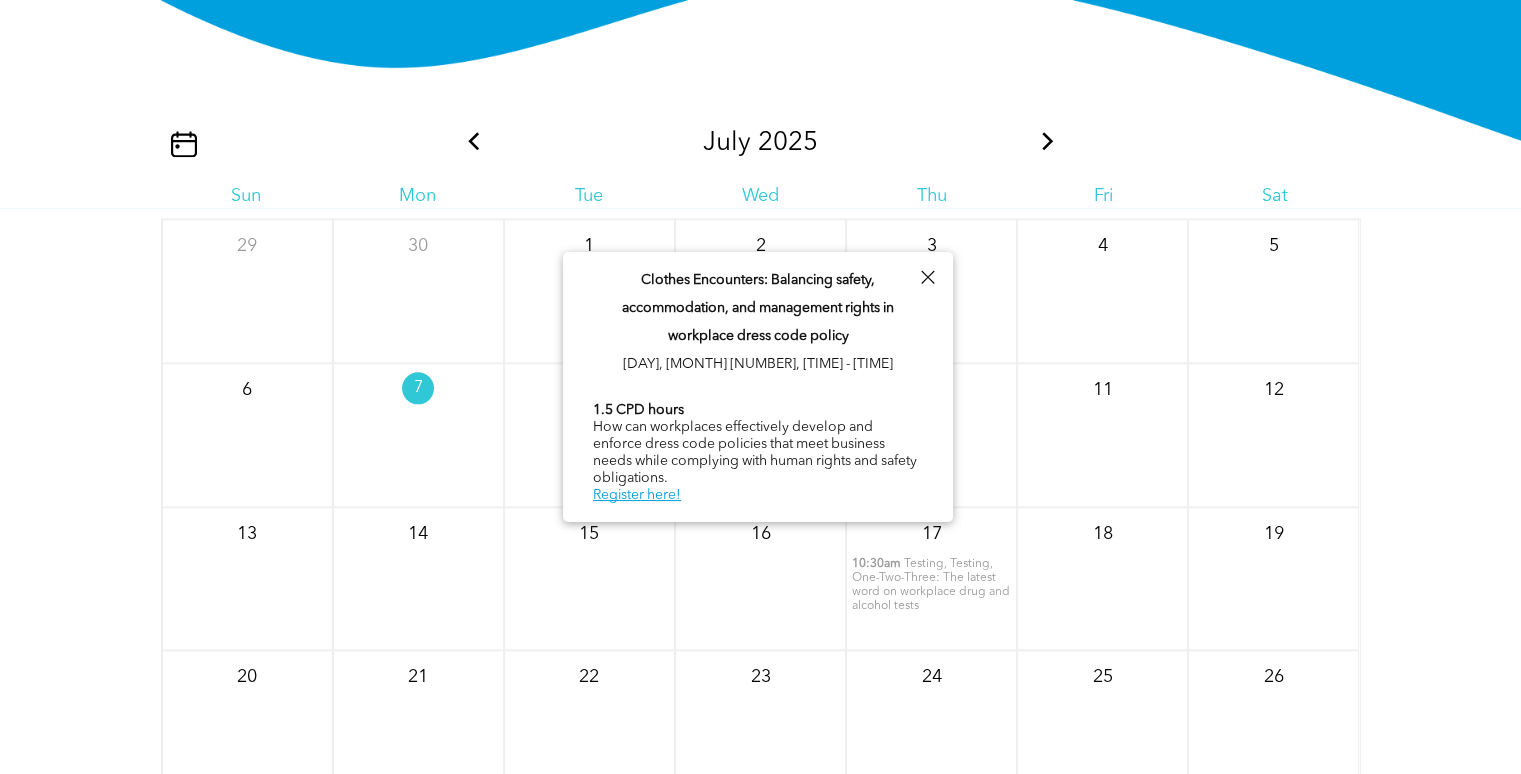 click at bounding box center (1048, 141) 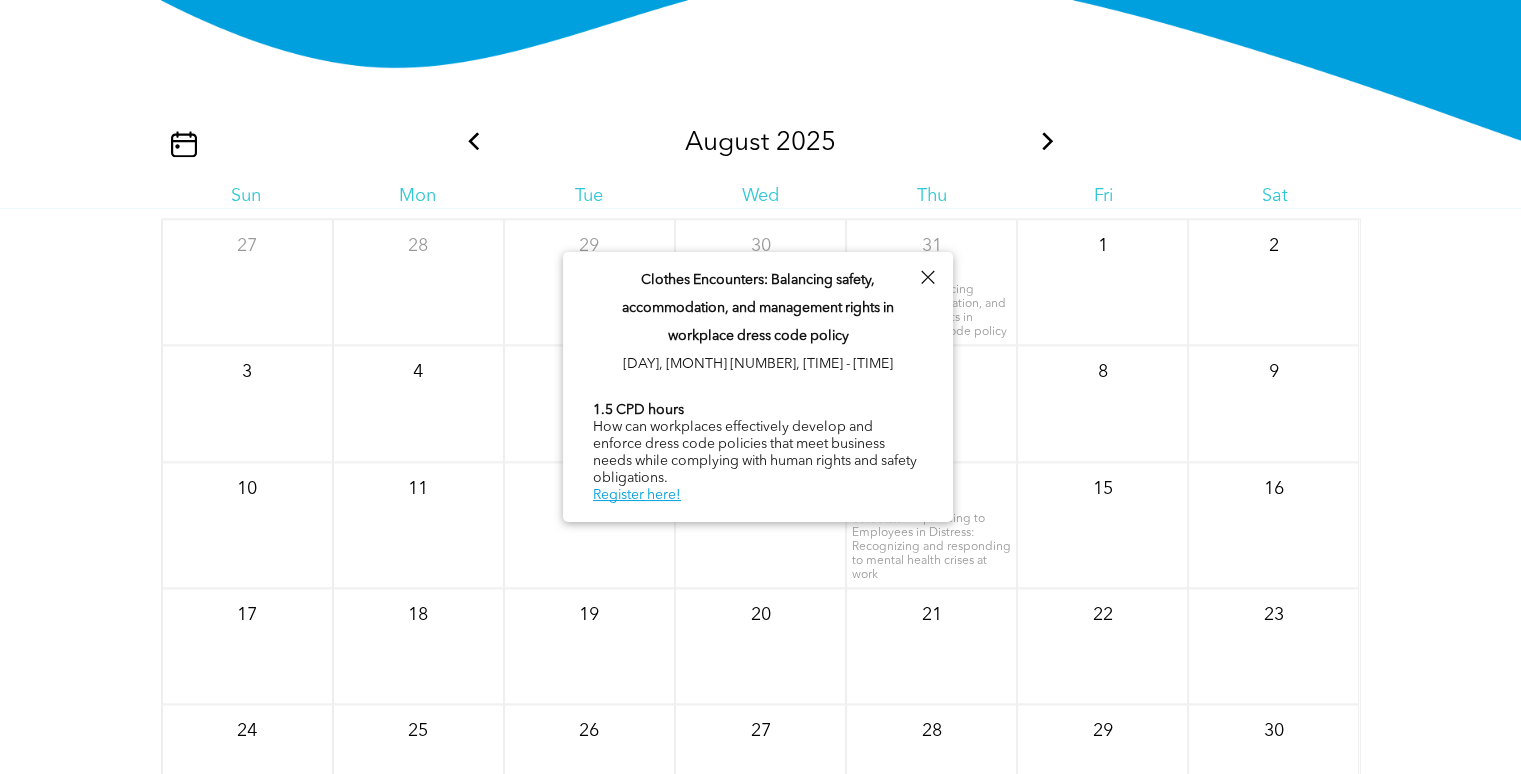 click at bounding box center (927, 277) 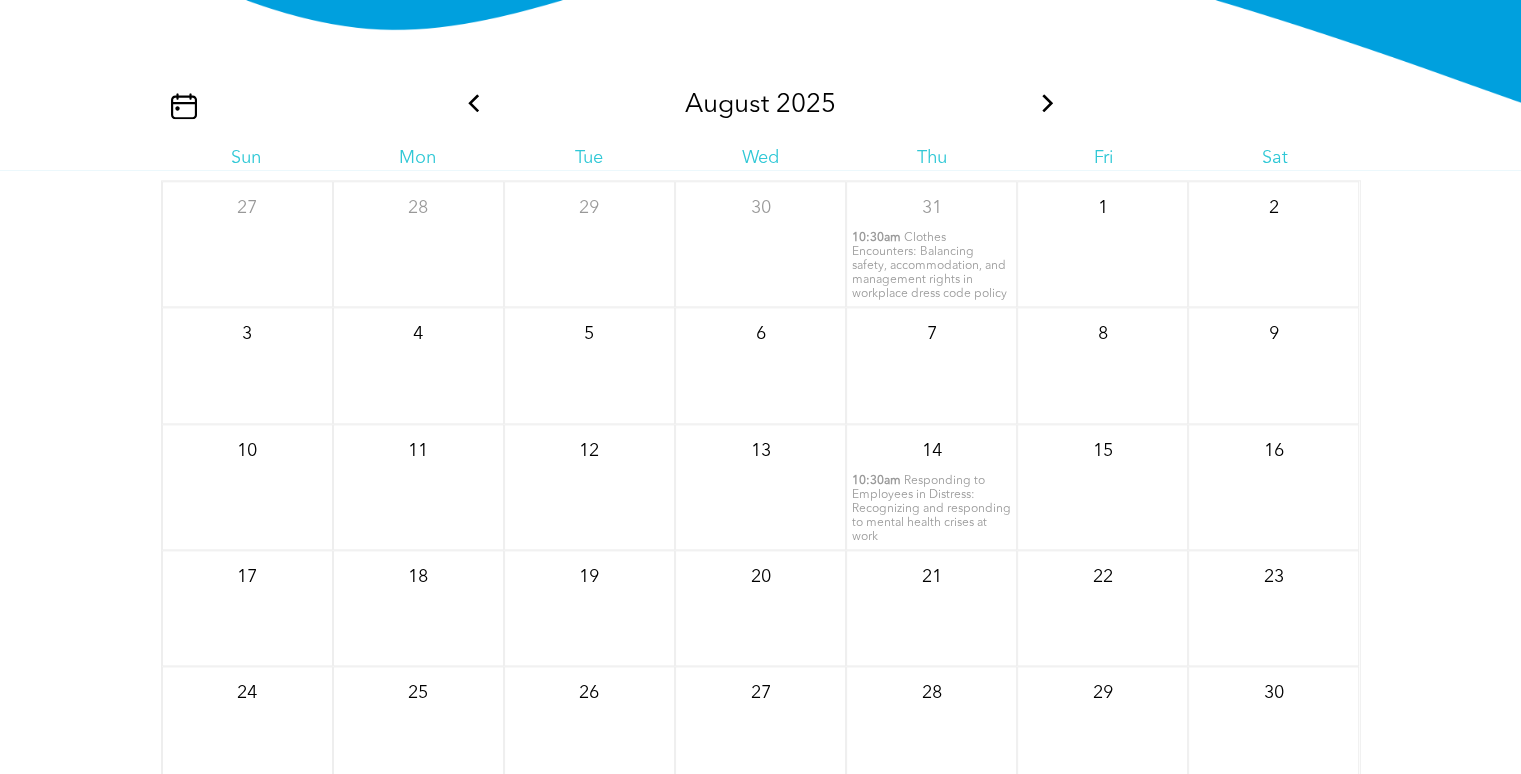 scroll, scrollTop: 2274, scrollLeft: 0, axis: vertical 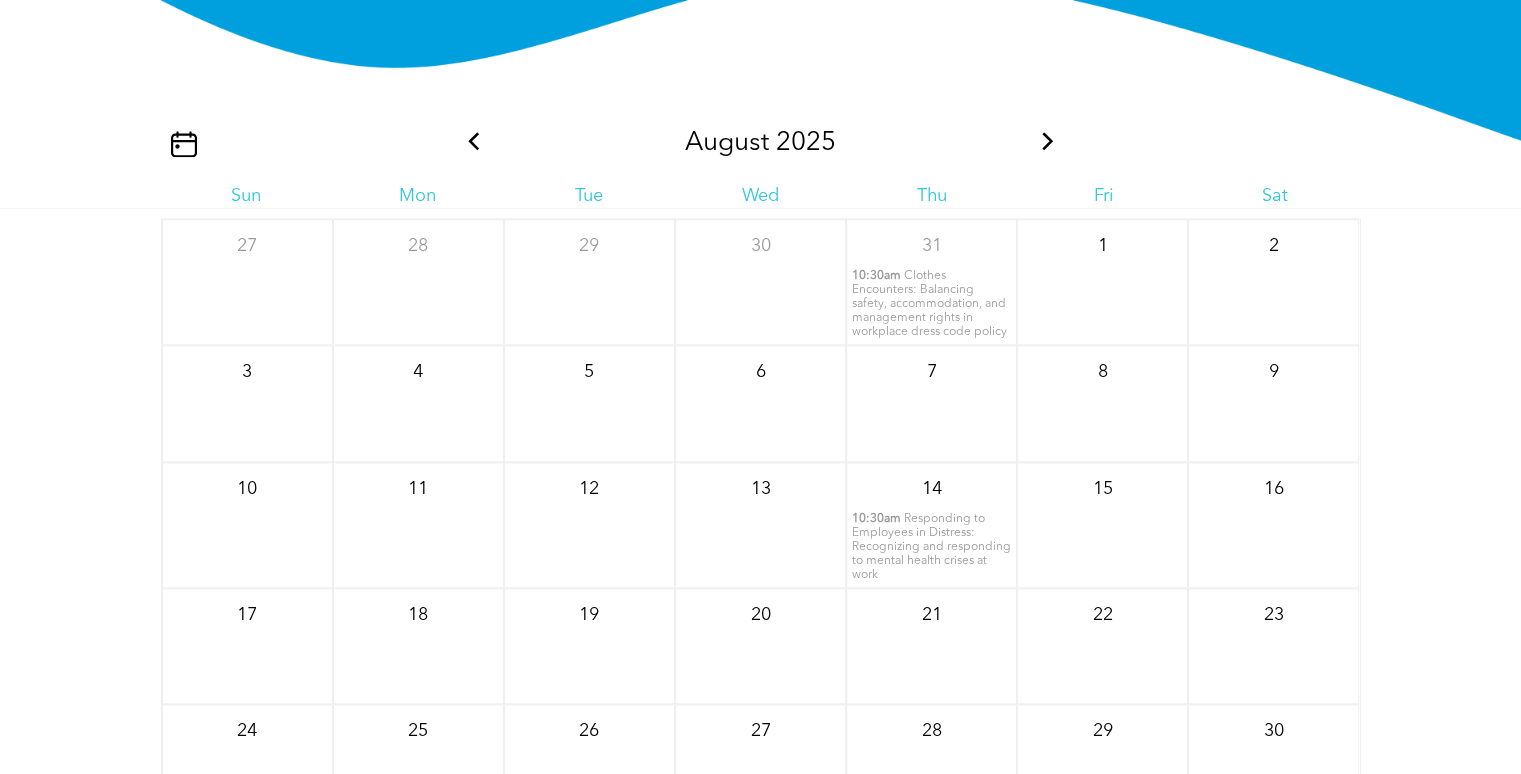 click at bounding box center [1048, 141] 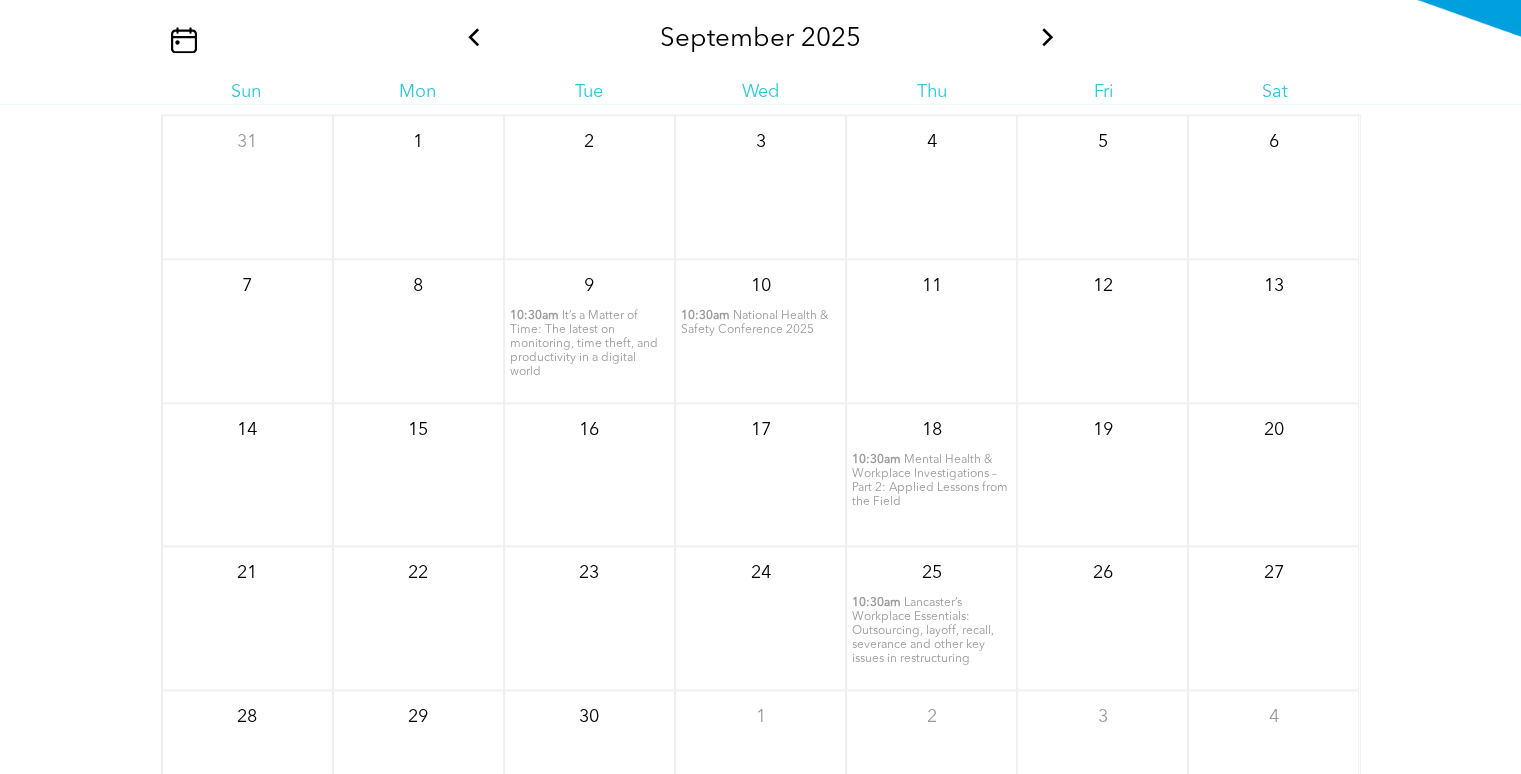 scroll, scrollTop: 2374, scrollLeft: 0, axis: vertical 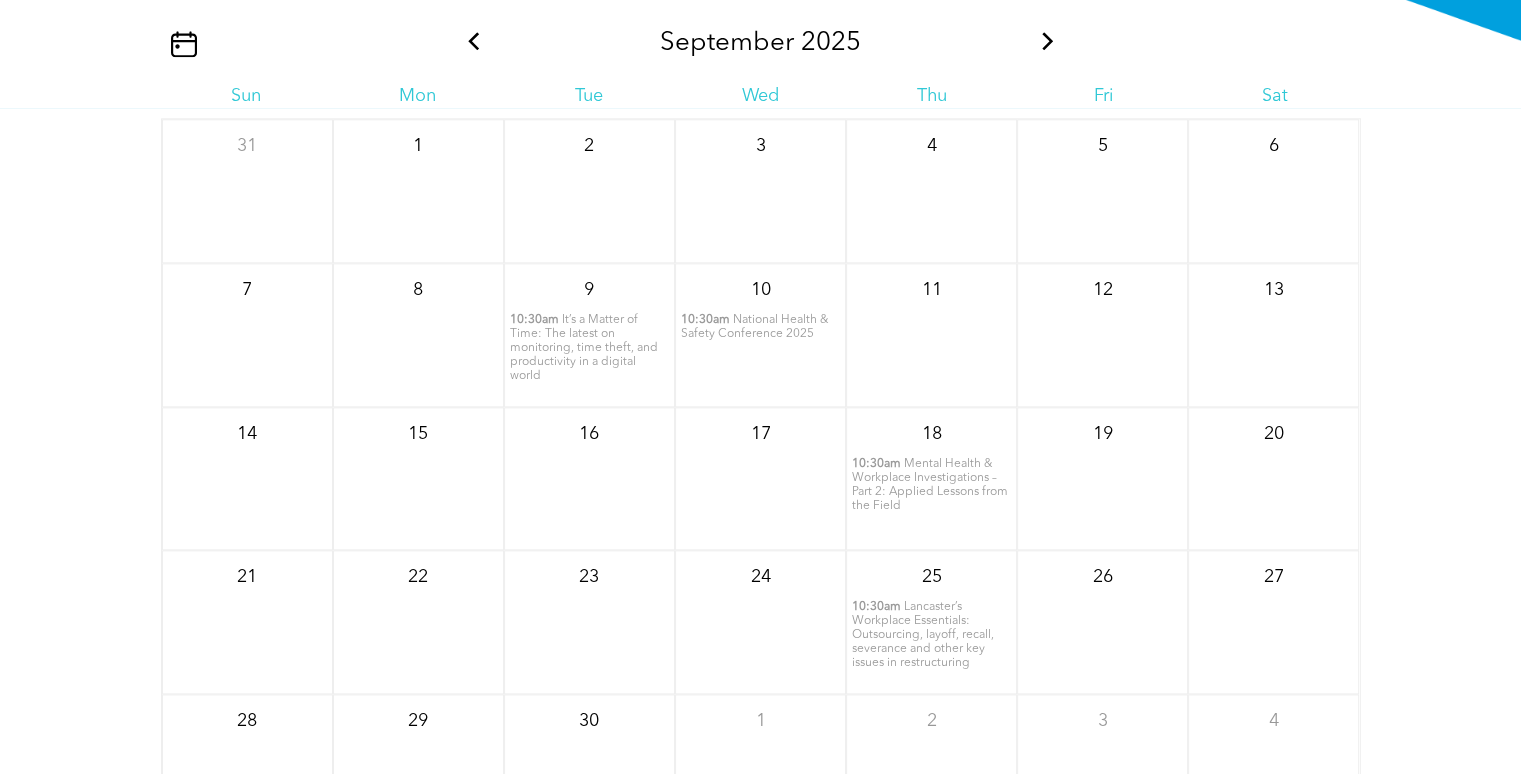 click at bounding box center [1047, 41] 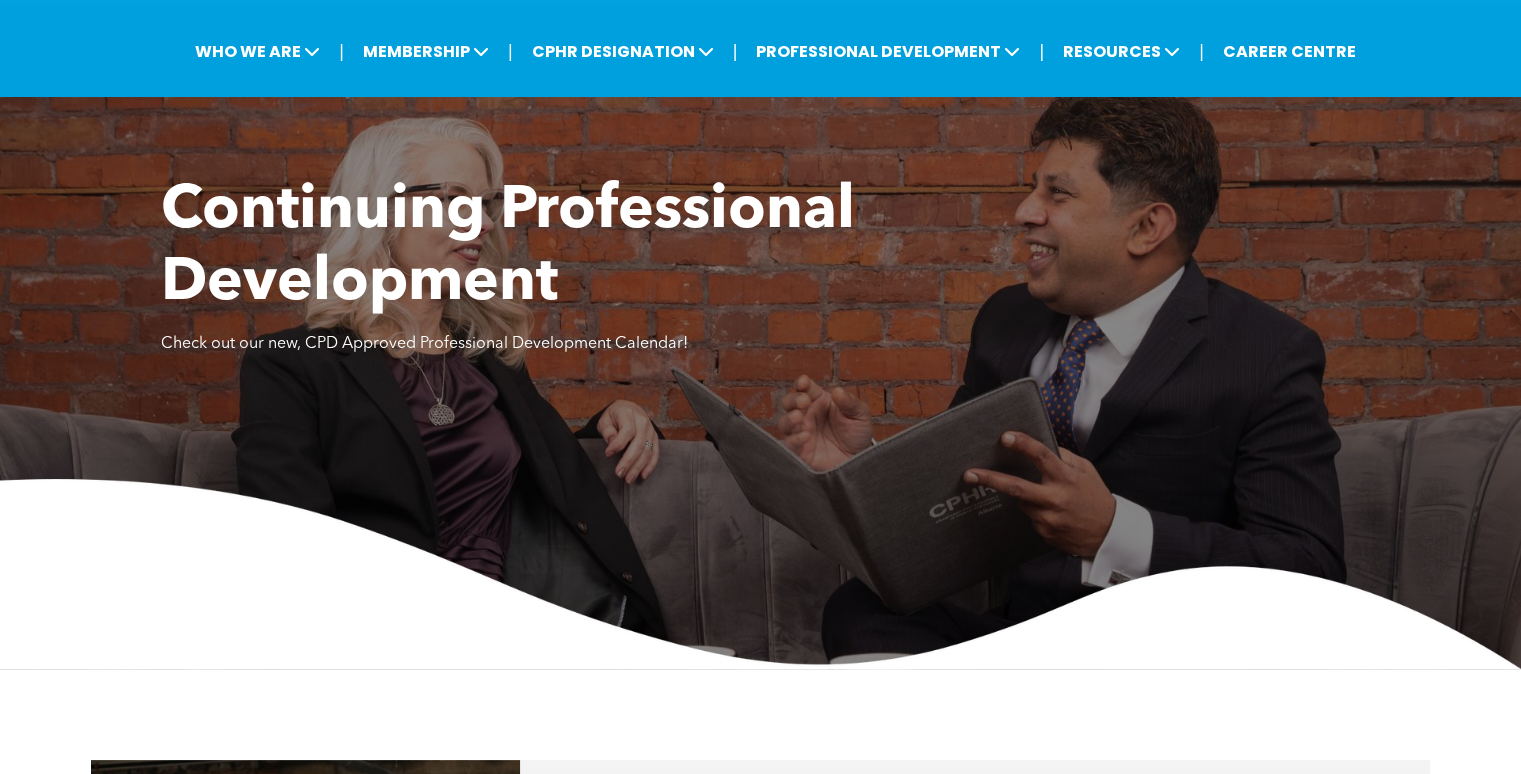 scroll, scrollTop: 0, scrollLeft: 0, axis: both 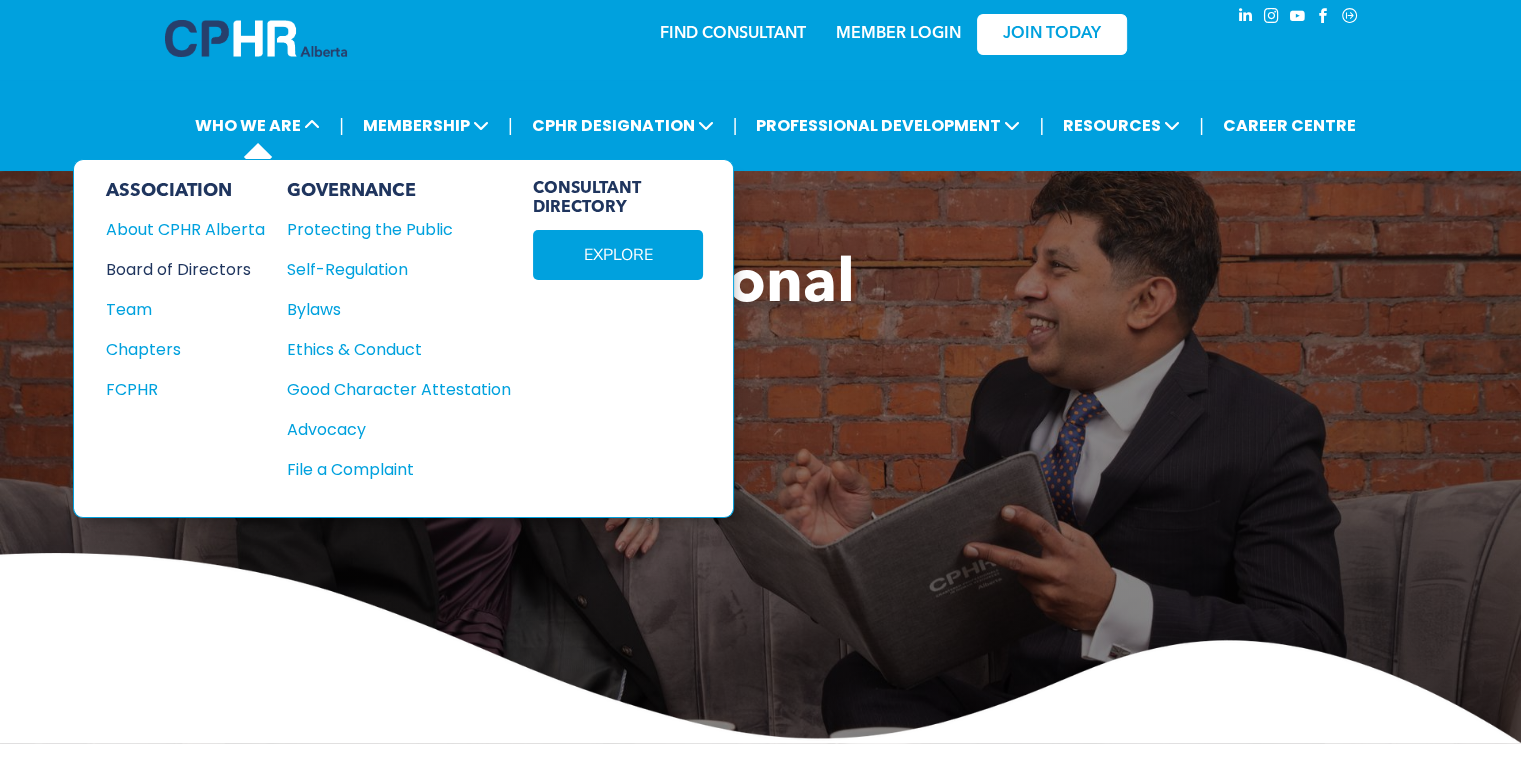 click on "Board of Directors" at bounding box center [177, 269] 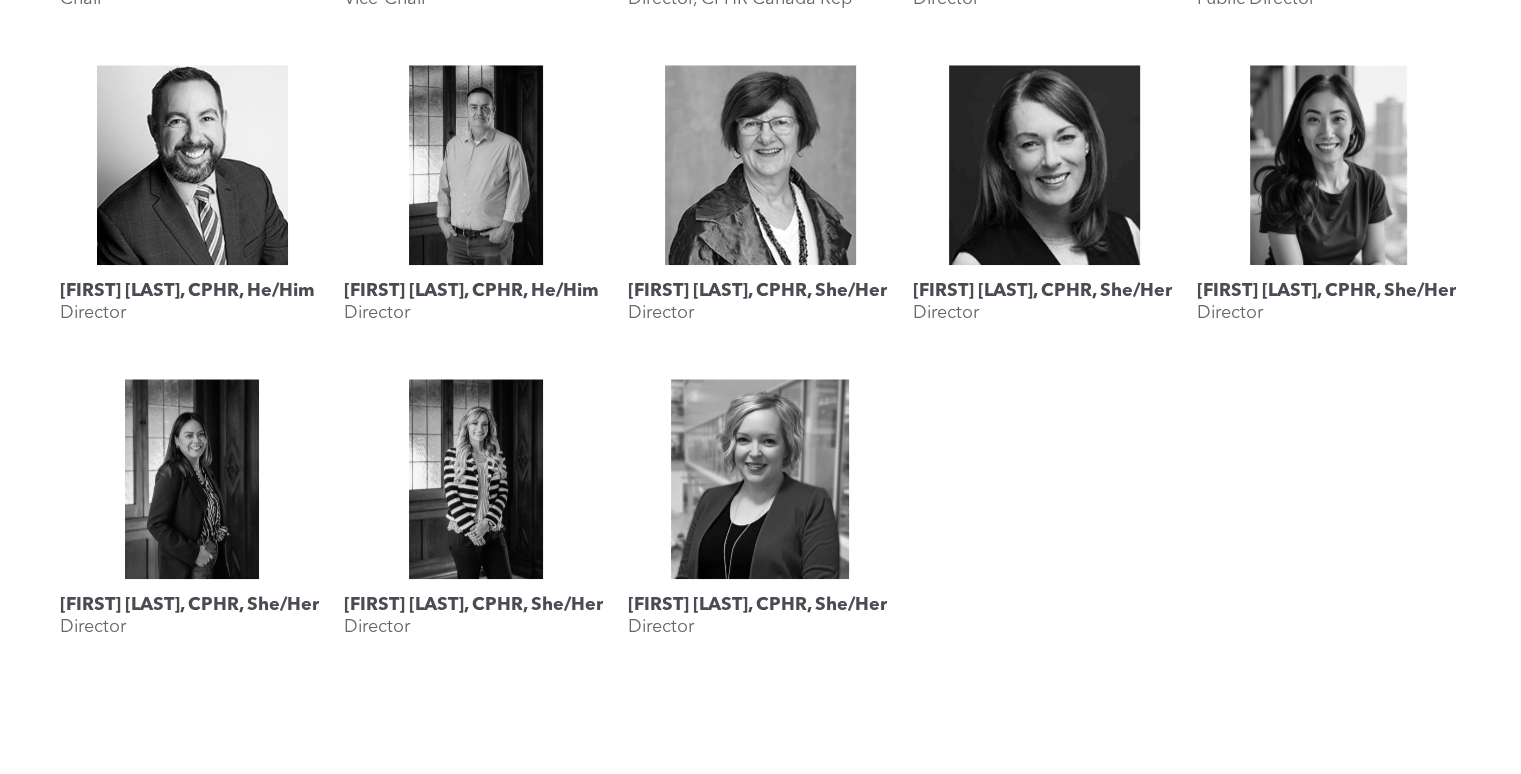 scroll, scrollTop: 1200, scrollLeft: 0, axis: vertical 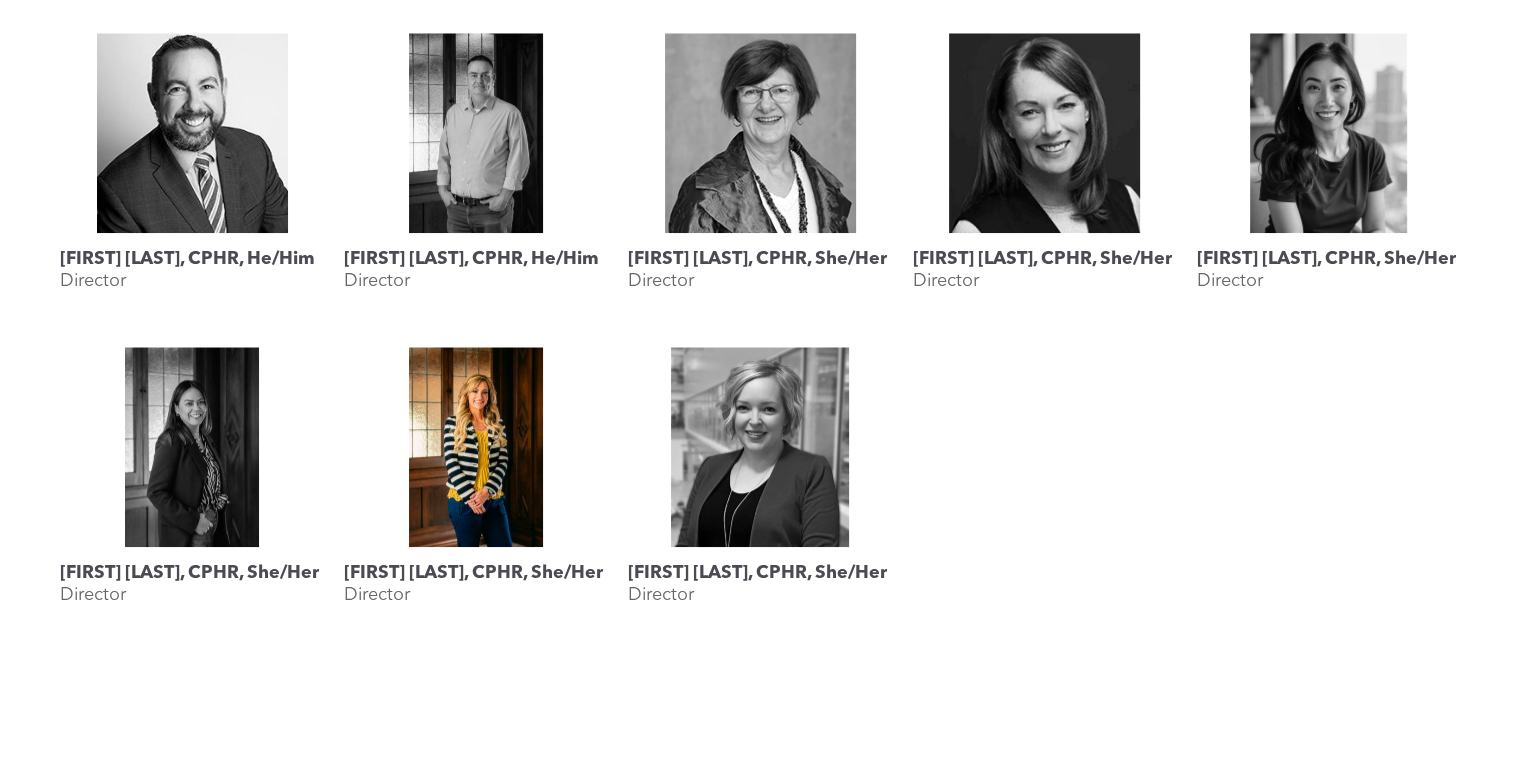 click at bounding box center (476, 447) 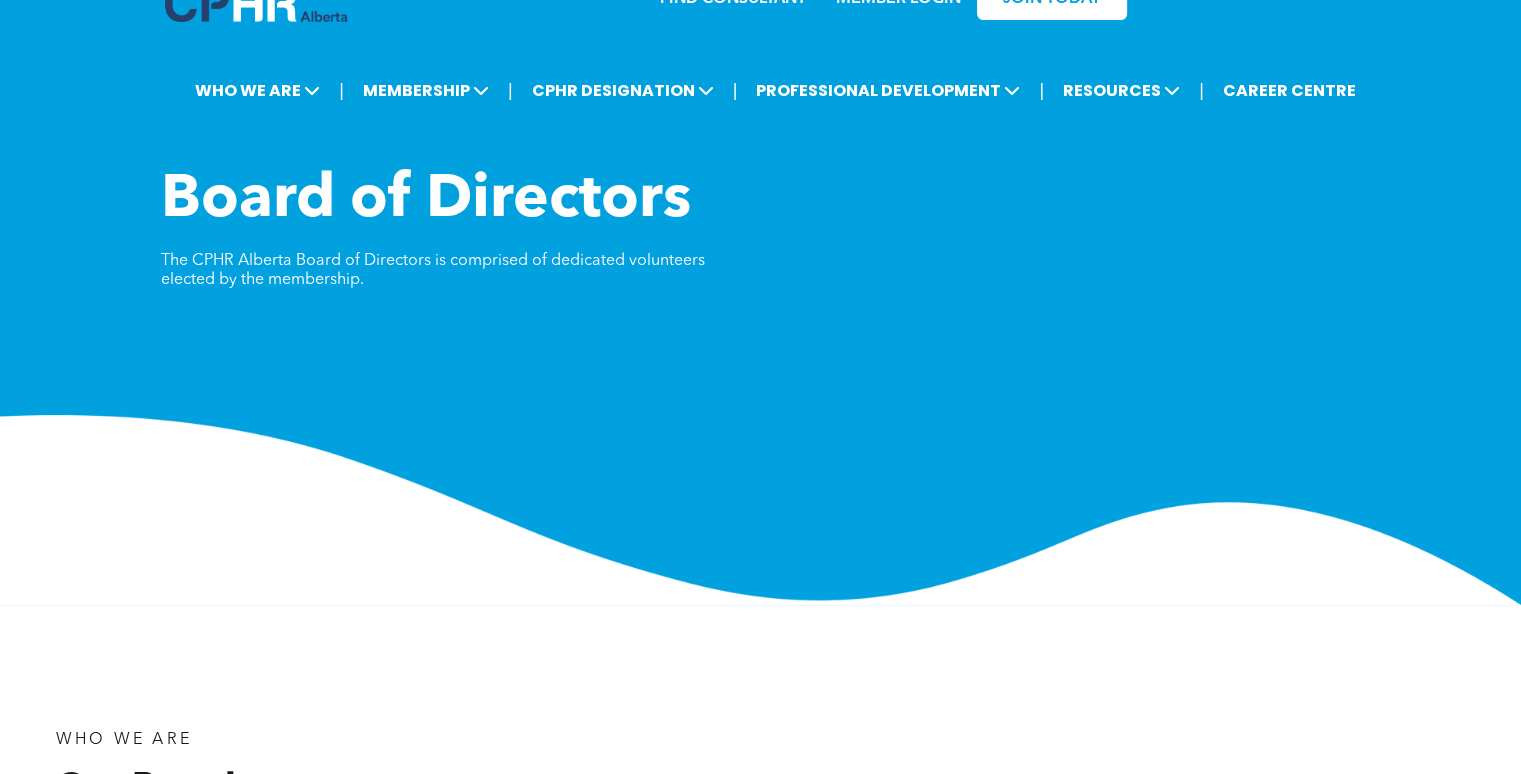 scroll, scrollTop: 0, scrollLeft: 0, axis: both 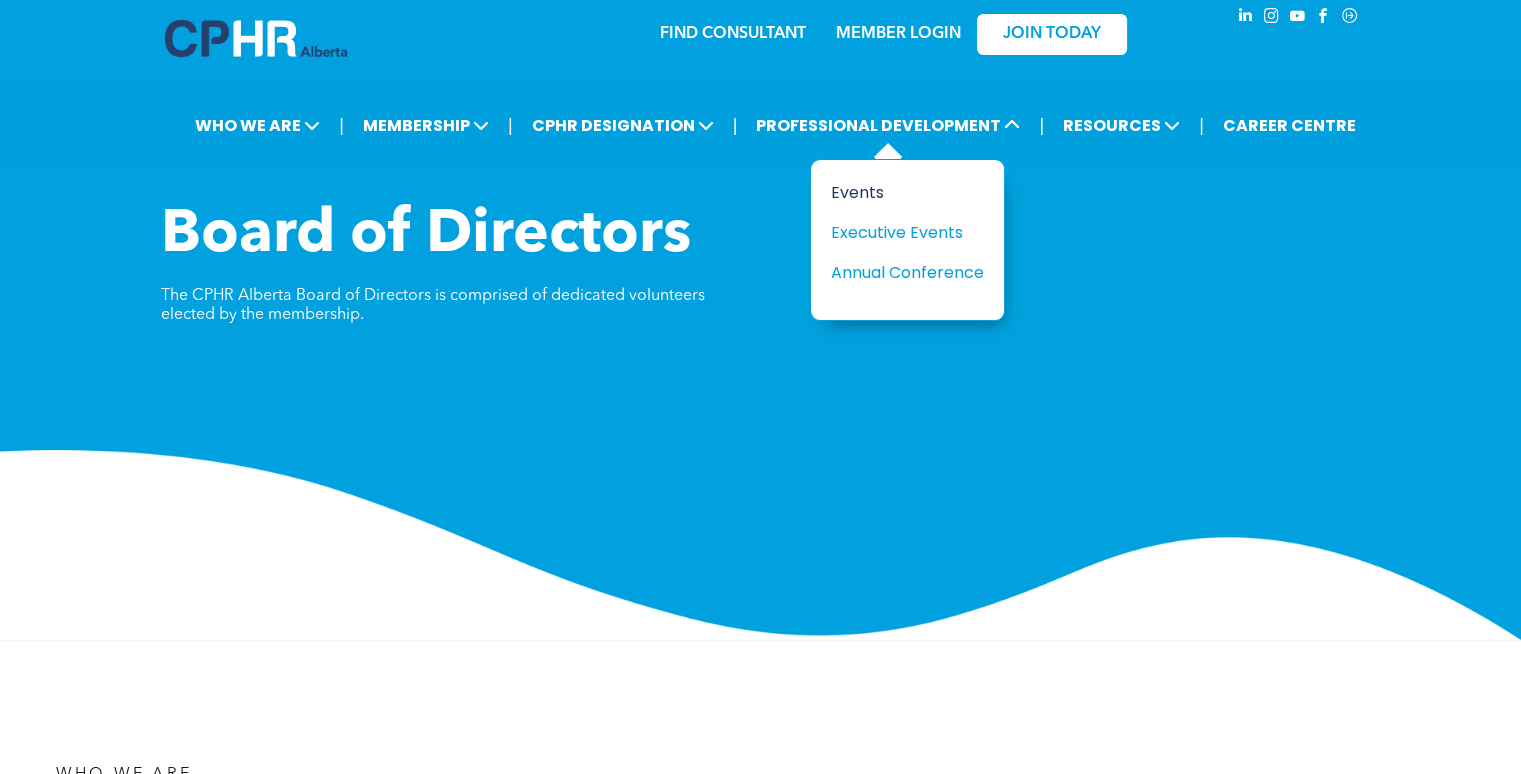 click on "Events" at bounding box center [900, 192] 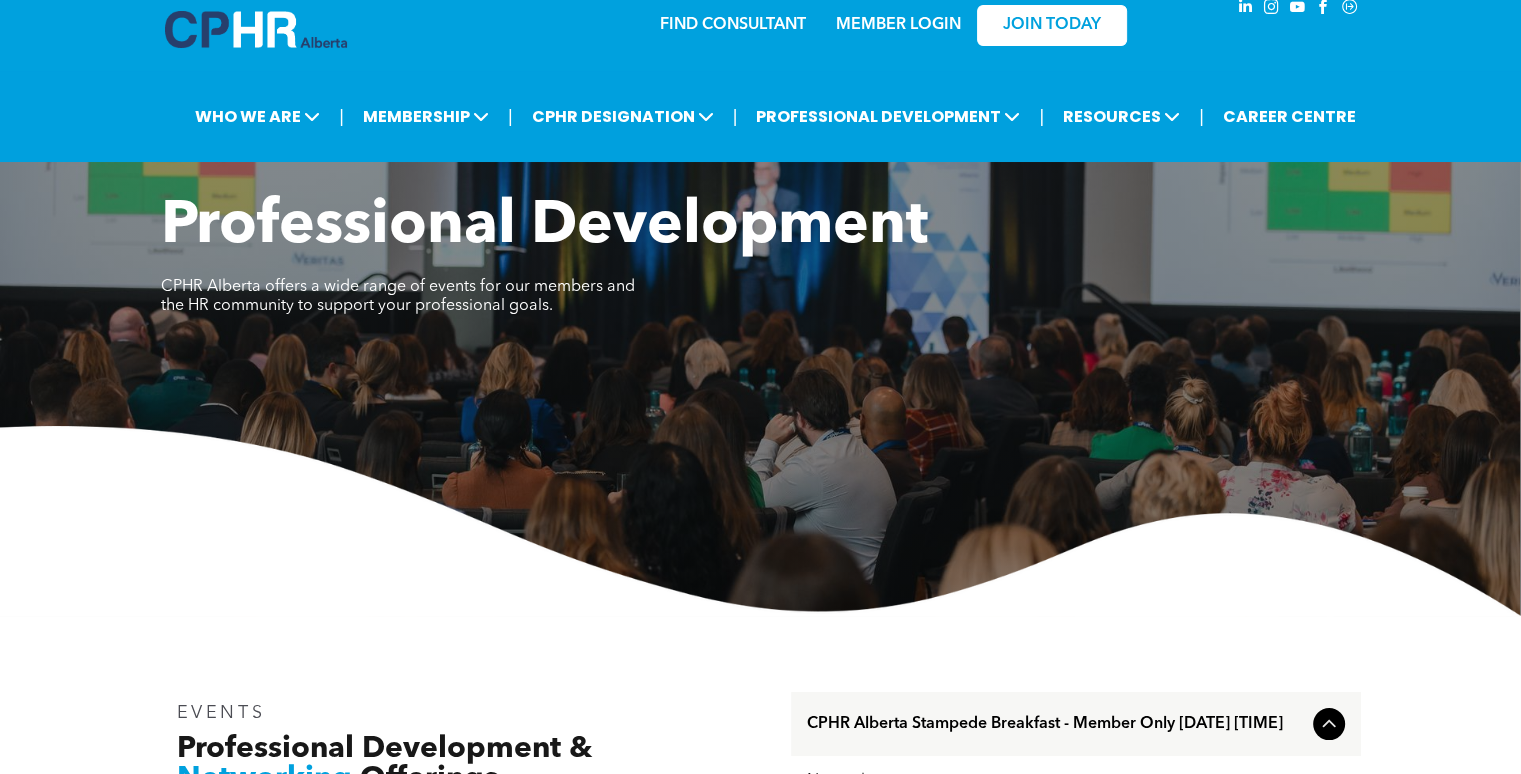 scroll, scrollTop: 0, scrollLeft: 0, axis: both 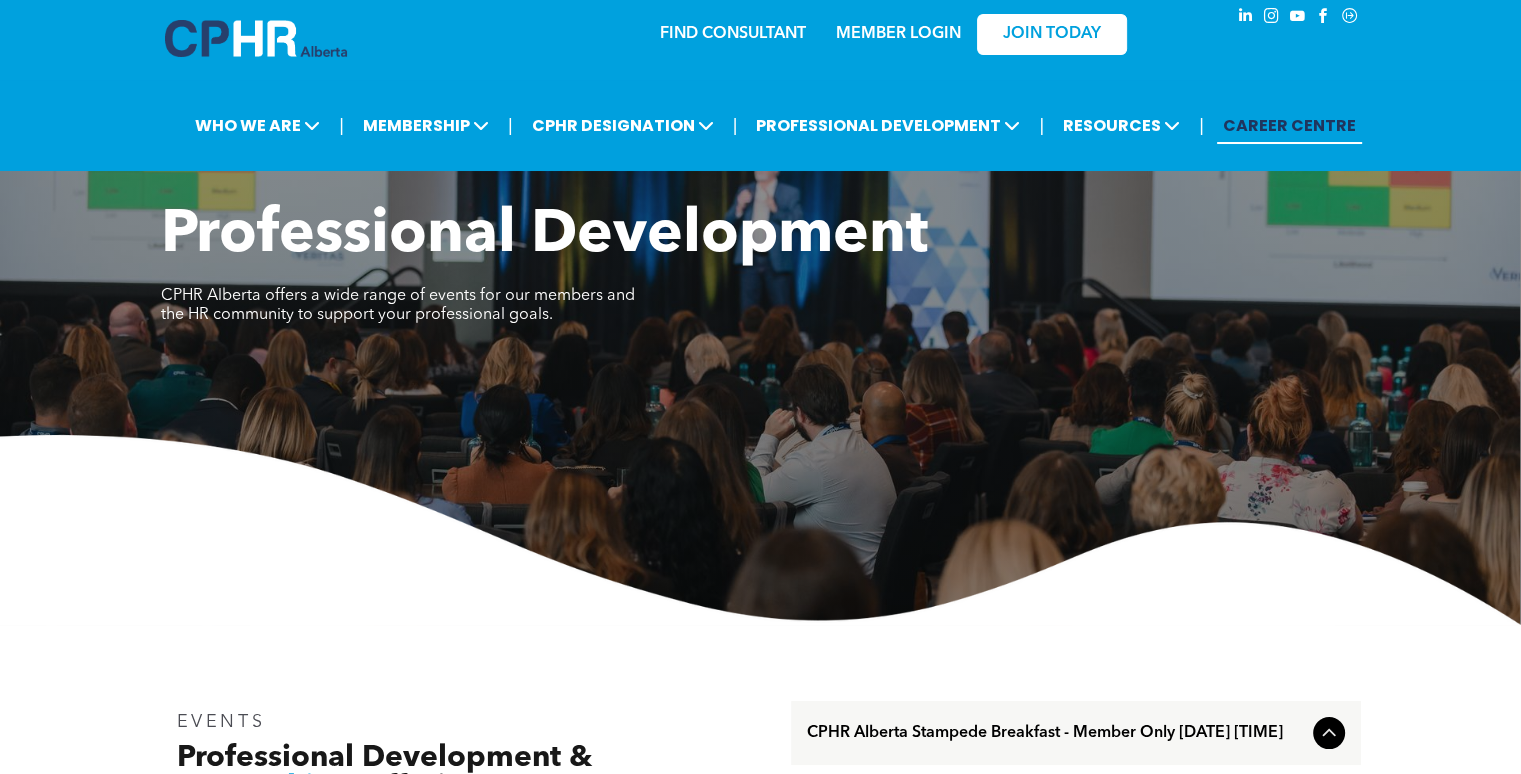 click on "CAREER CENTRE" at bounding box center [1289, 125] 